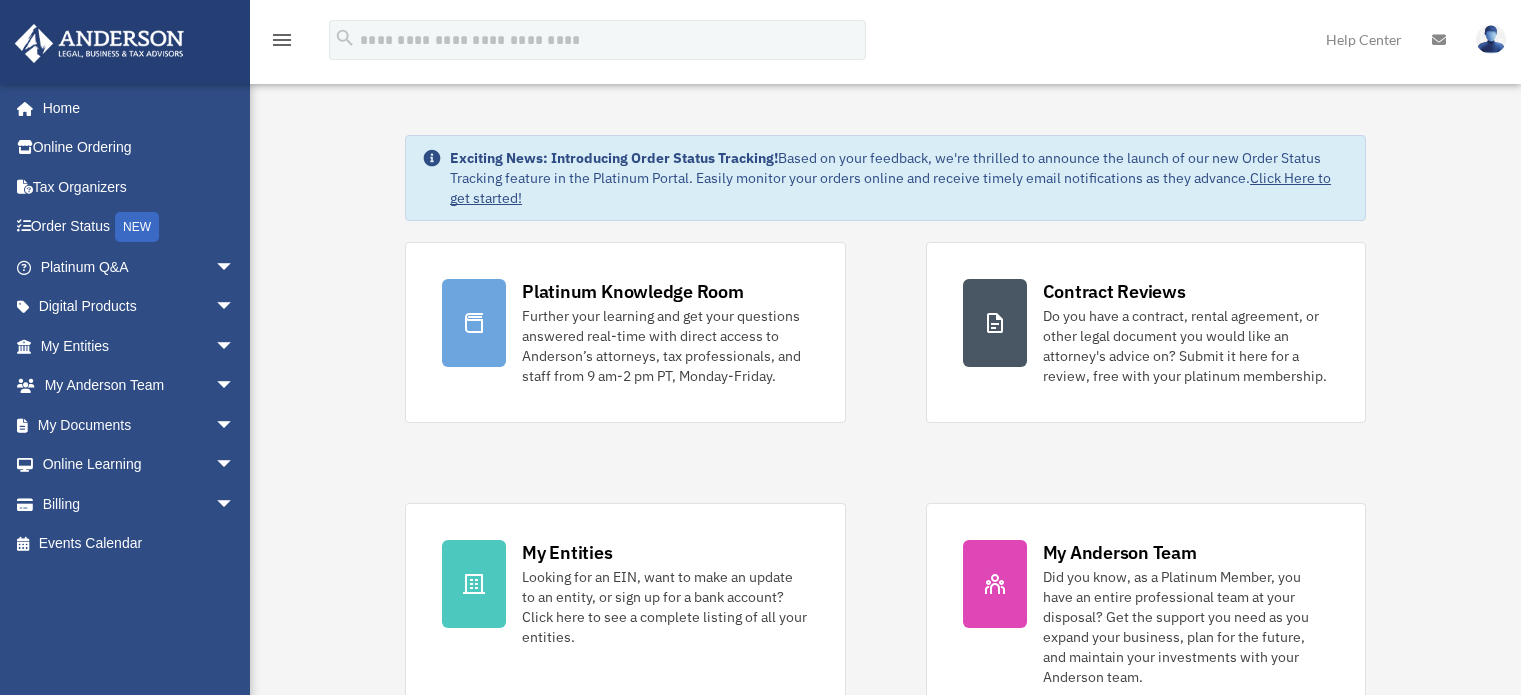 scroll, scrollTop: 0, scrollLeft: 0, axis: both 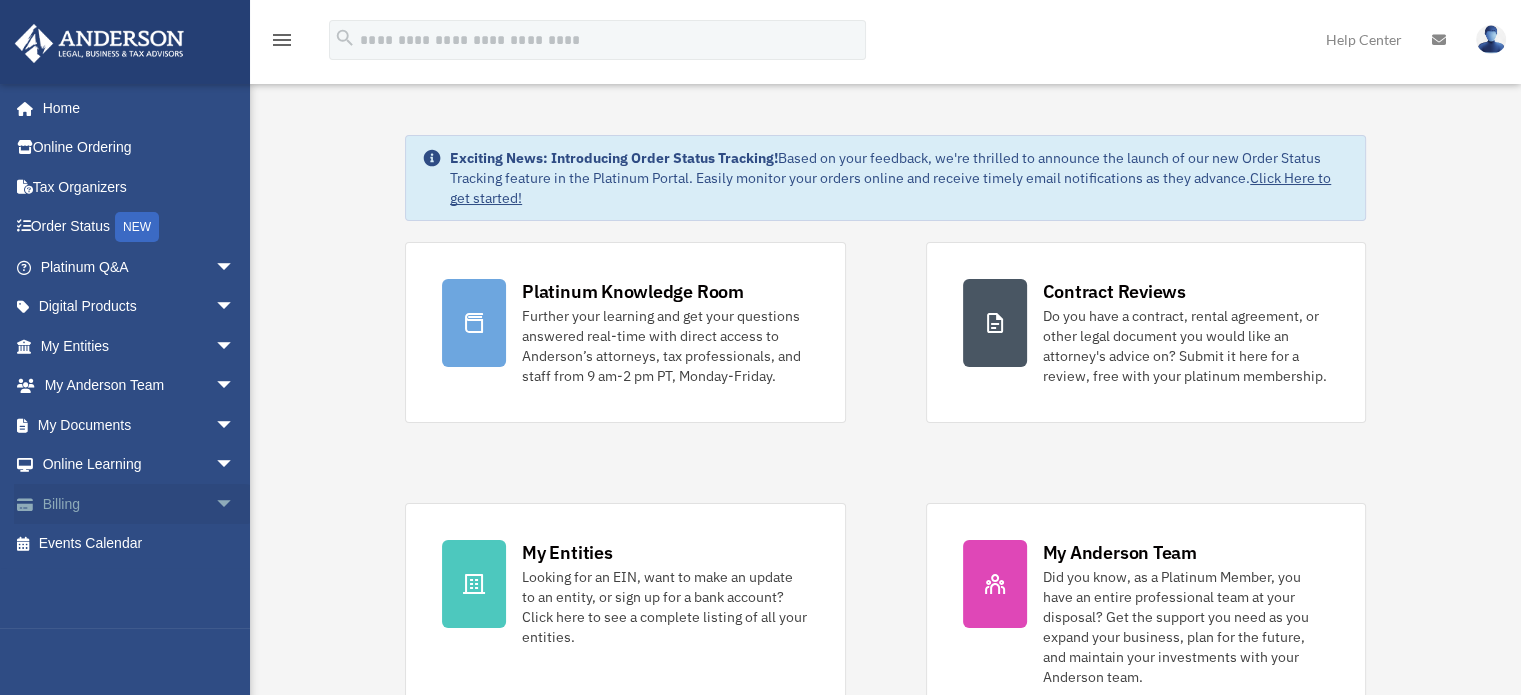 click on "Billing arrow_drop_down" at bounding box center [139, 504] 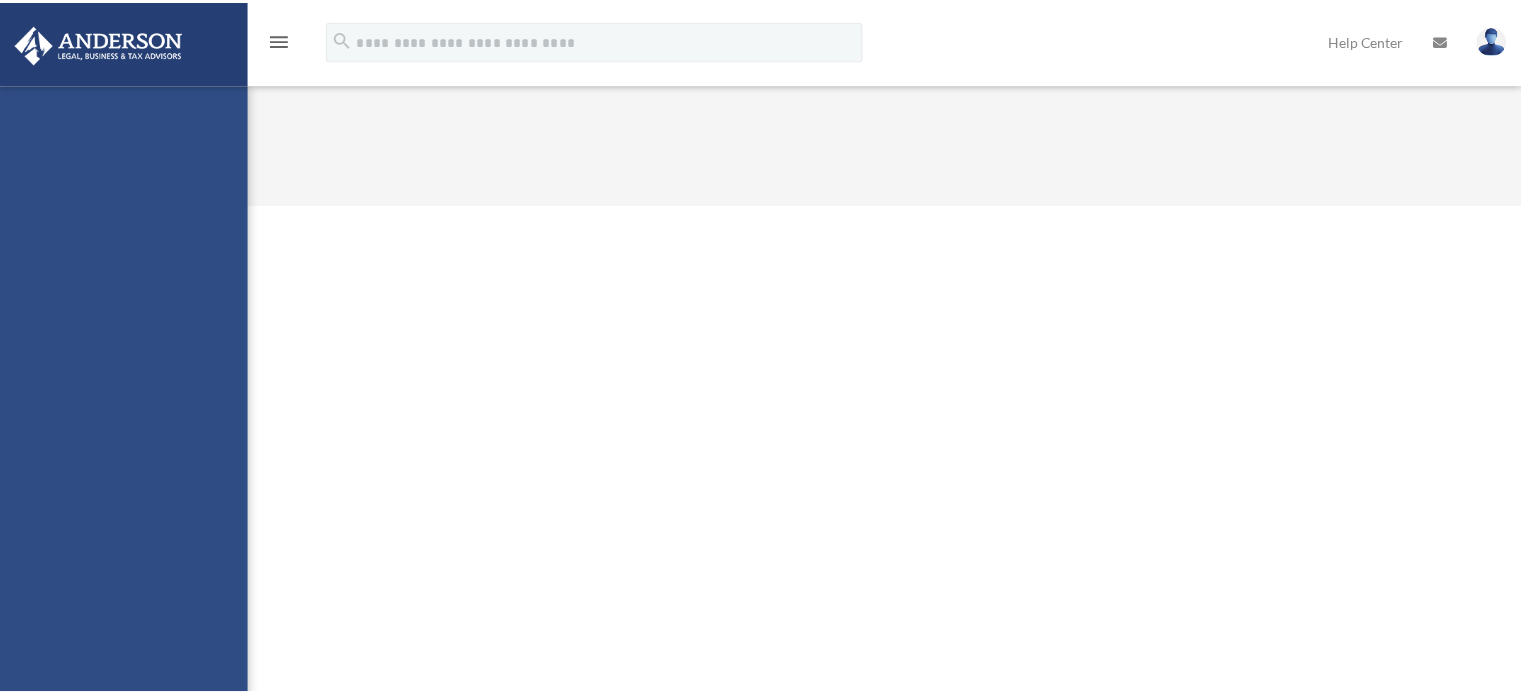 scroll, scrollTop: 0, scrollLeft: 0, axis: both 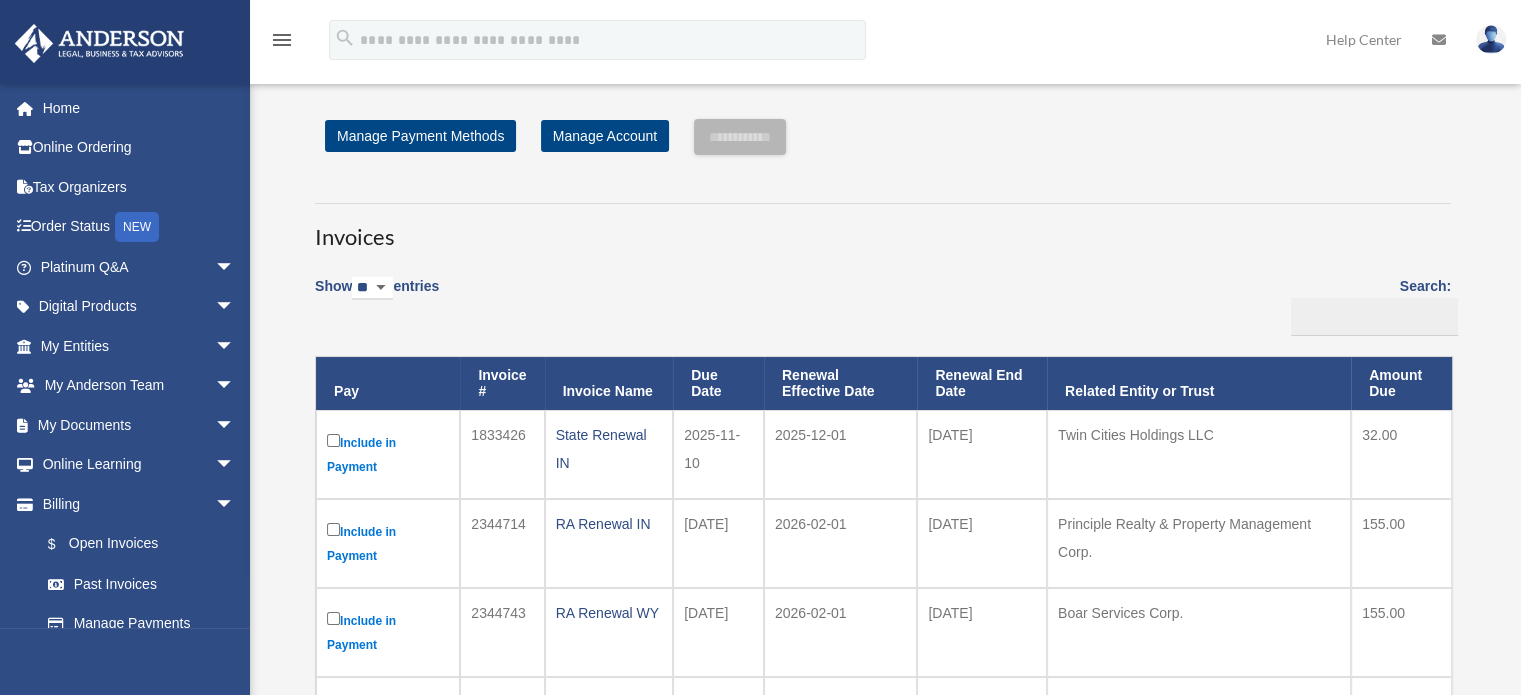 click on "Show  ** ** ** ***  entries Search:
Pay Invoice # Invoice Name Due Date Renewal Effective Date Renewal End Date Related Entity or Trust Amount Due
Include in Payment
[NUMBER]
State Renewal [STATE]
[DATE]
[DATE]
[DATE]
[COMPANY]
[AMOUNT]
Include in Payment [NUMBER]     RA Renewal [STATE]
[AMOUNT]" at bounding box center (883, 550) 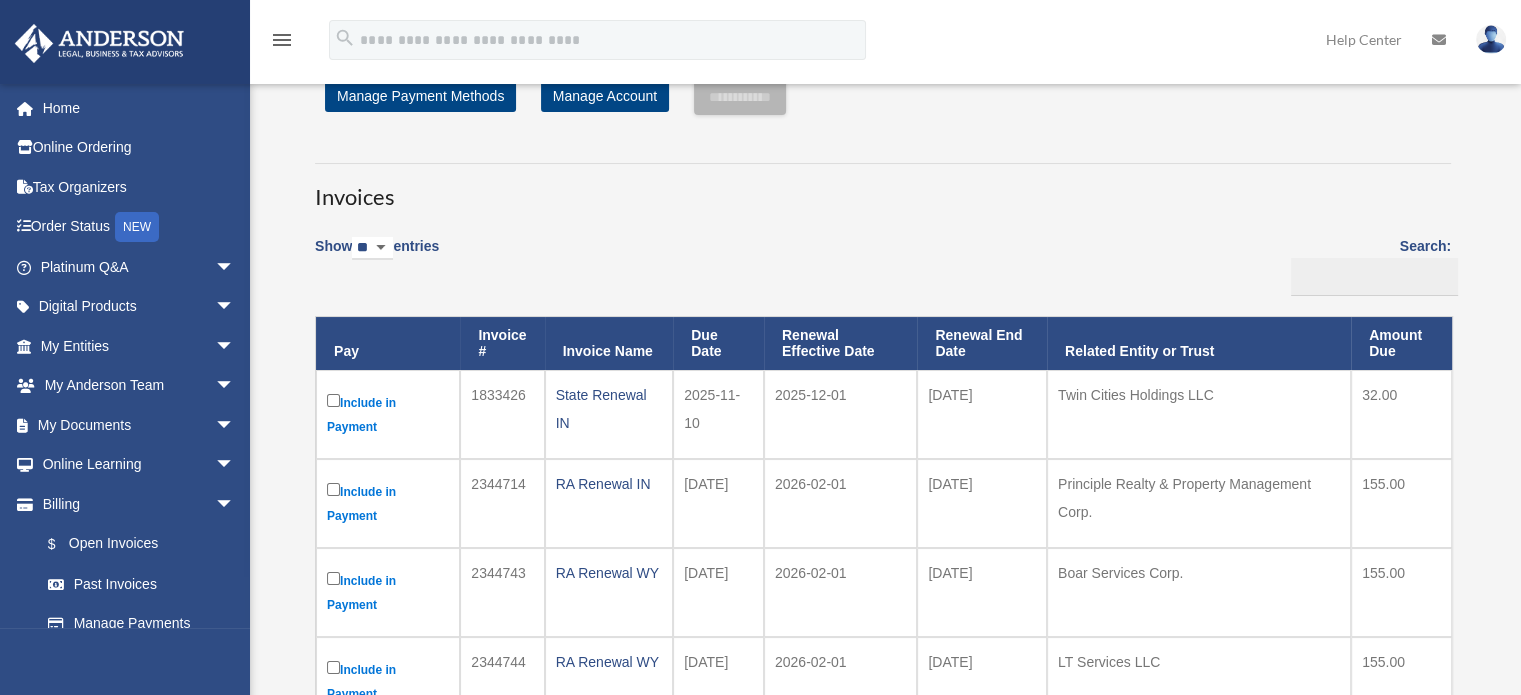 scroll, scrollTop: 0, scrollLeft: 0, axis: both 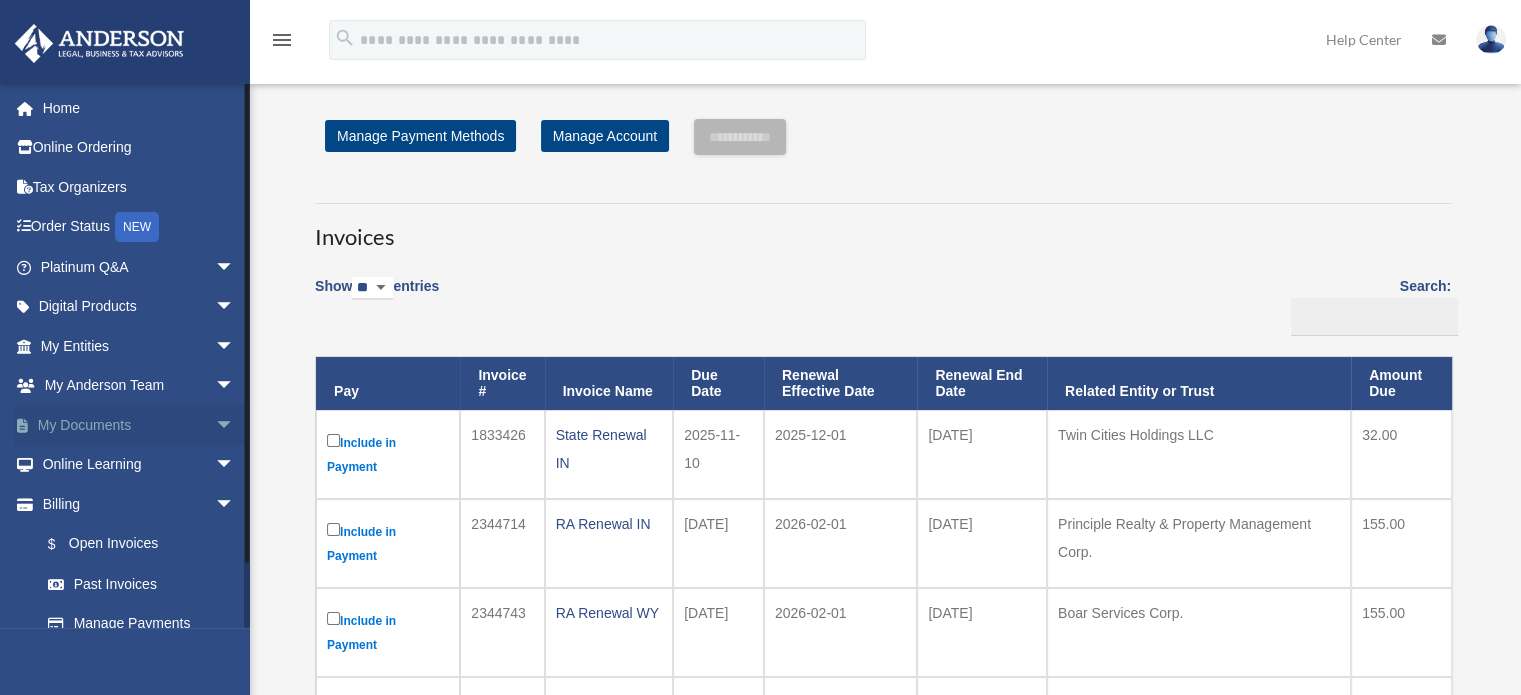 click on "My Documents arrow_drop_down" at bounding box center (139, 425) 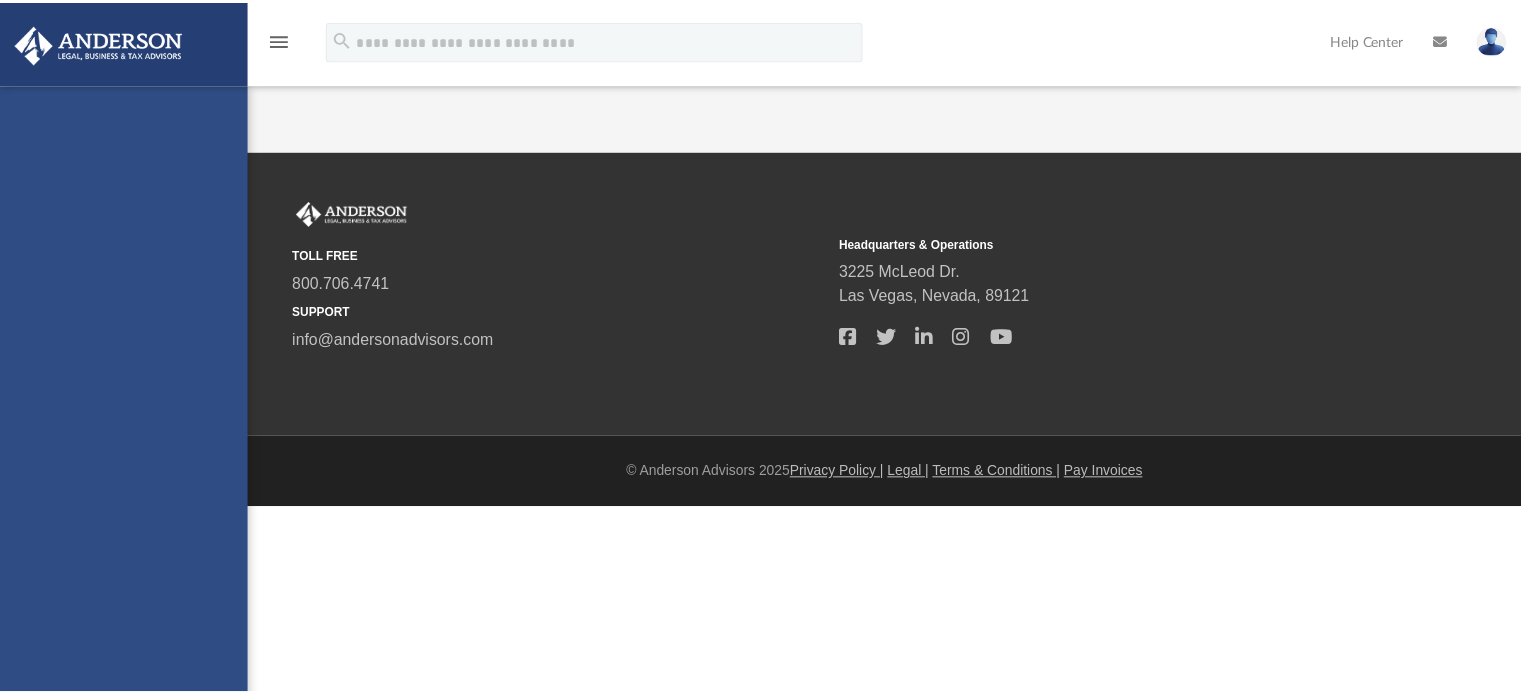 scroll, scrollTop: 0, scrollLeft: 0, axis: both 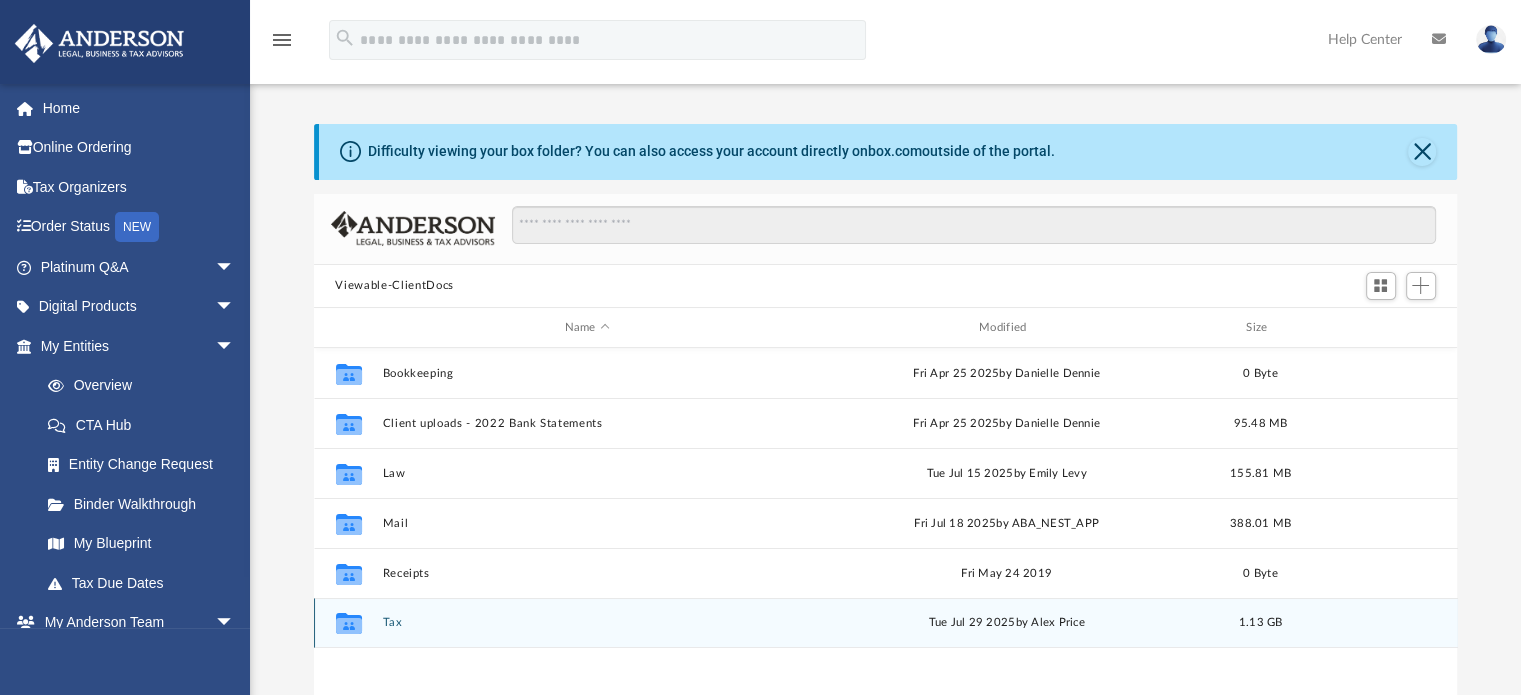 click on "Collaborated Folder" 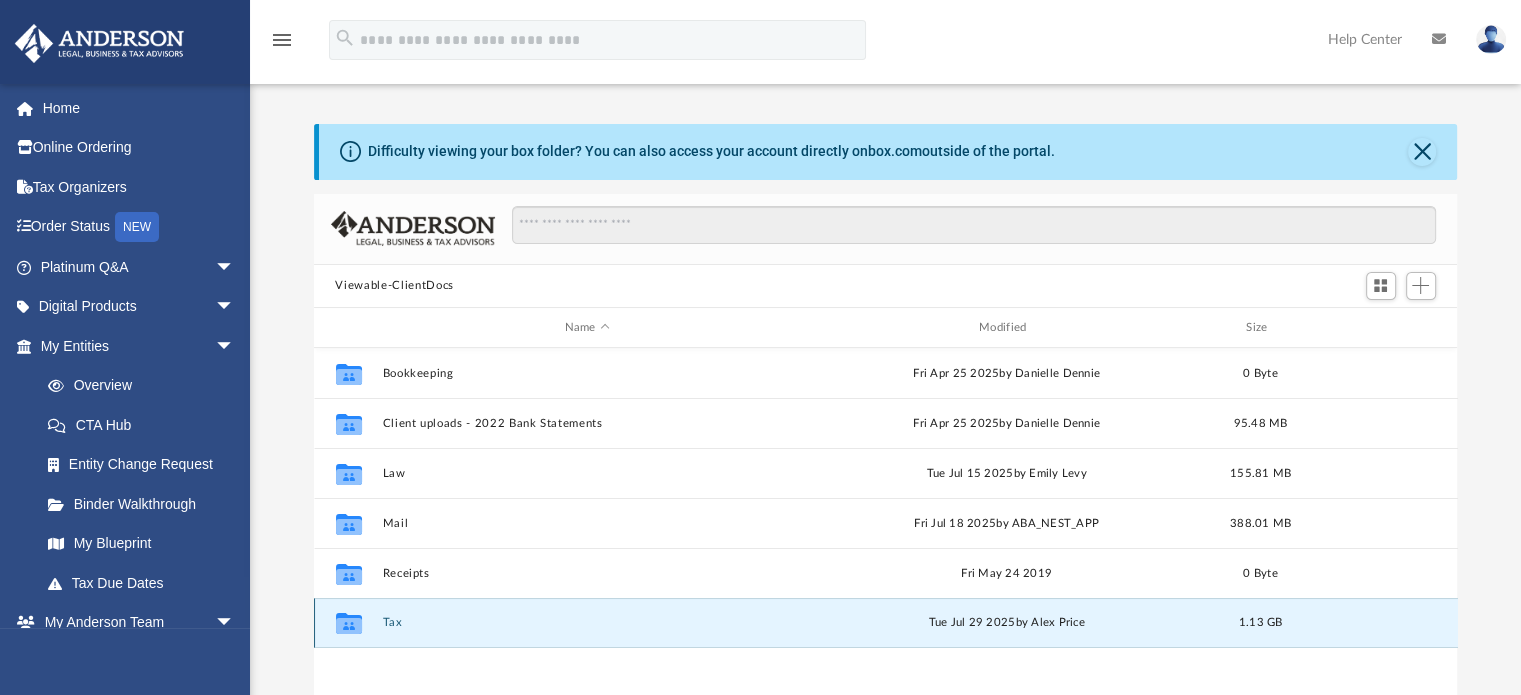 click 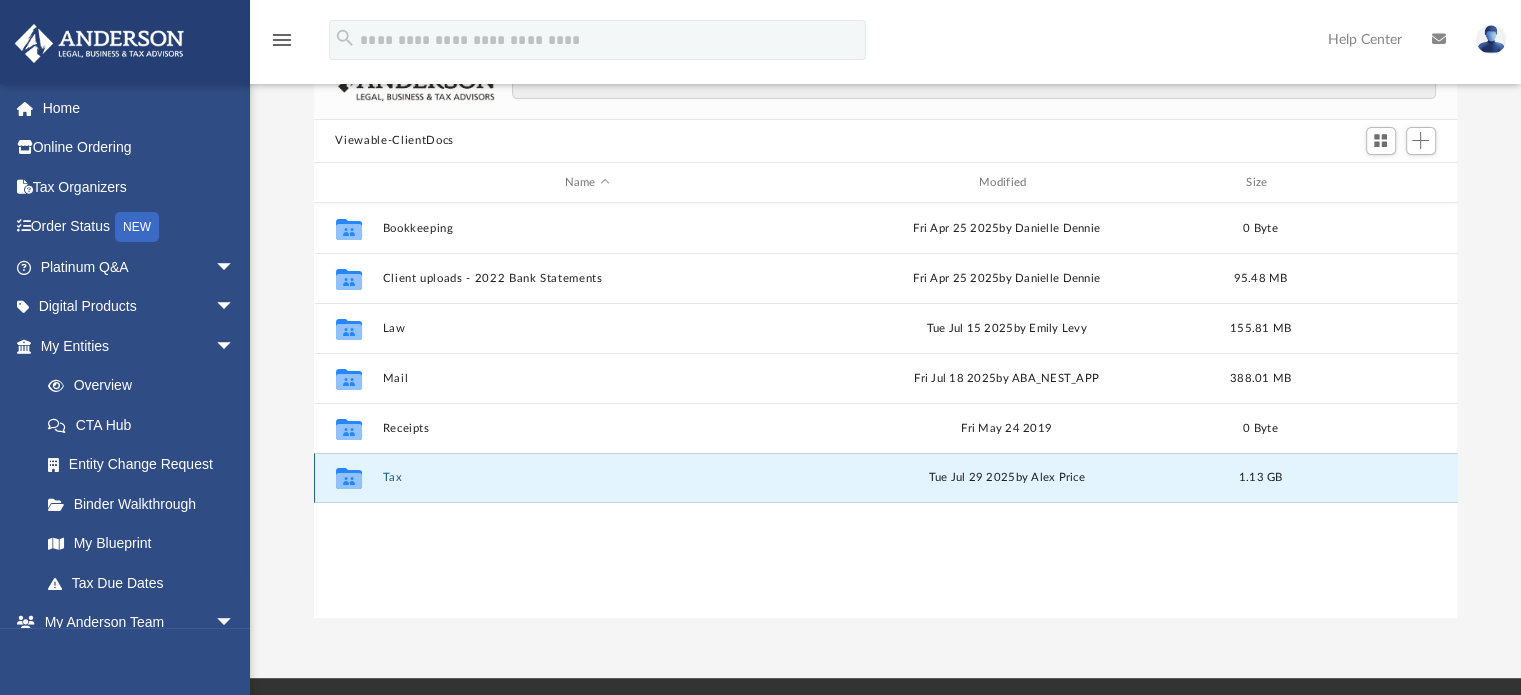scroll, scrollTop: 196, scrollLeft: 0, axis: vertical 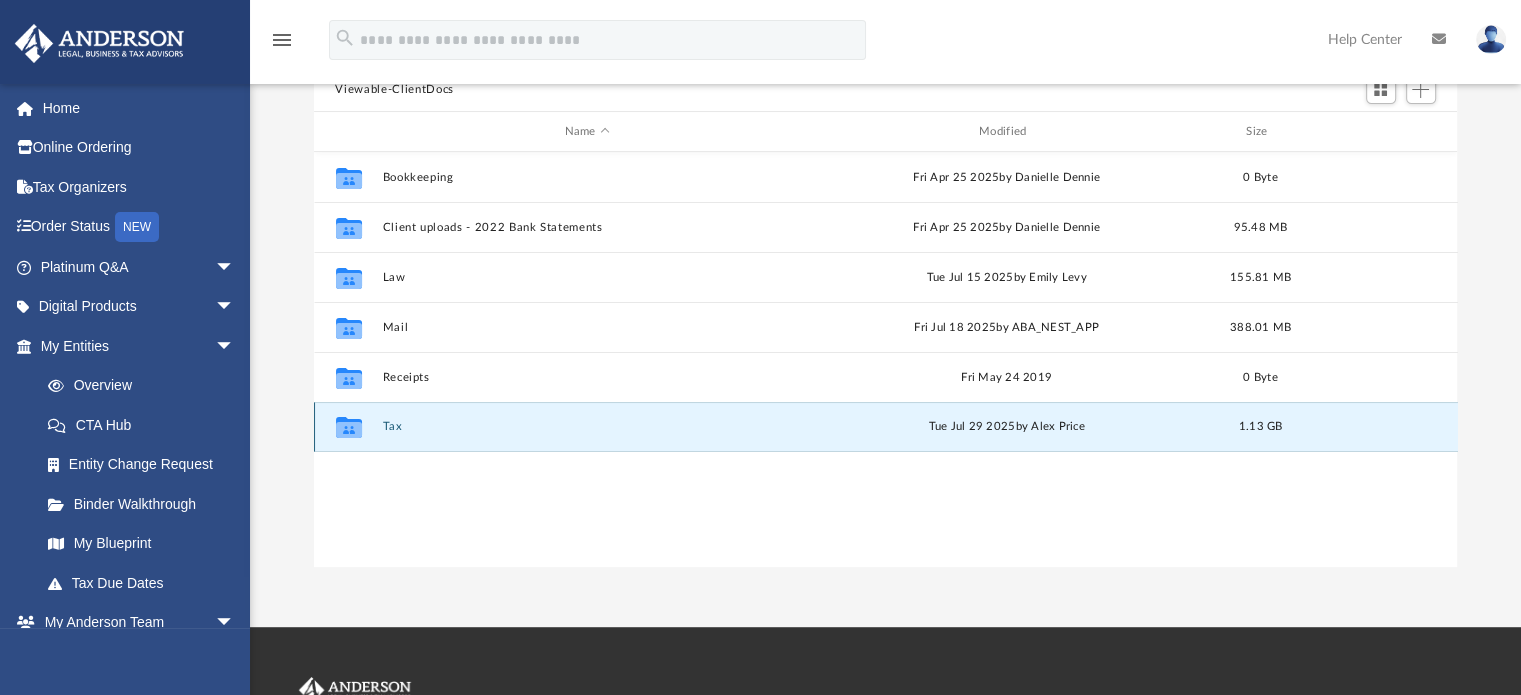 click on "Tax" at bounding box center (587, 427) 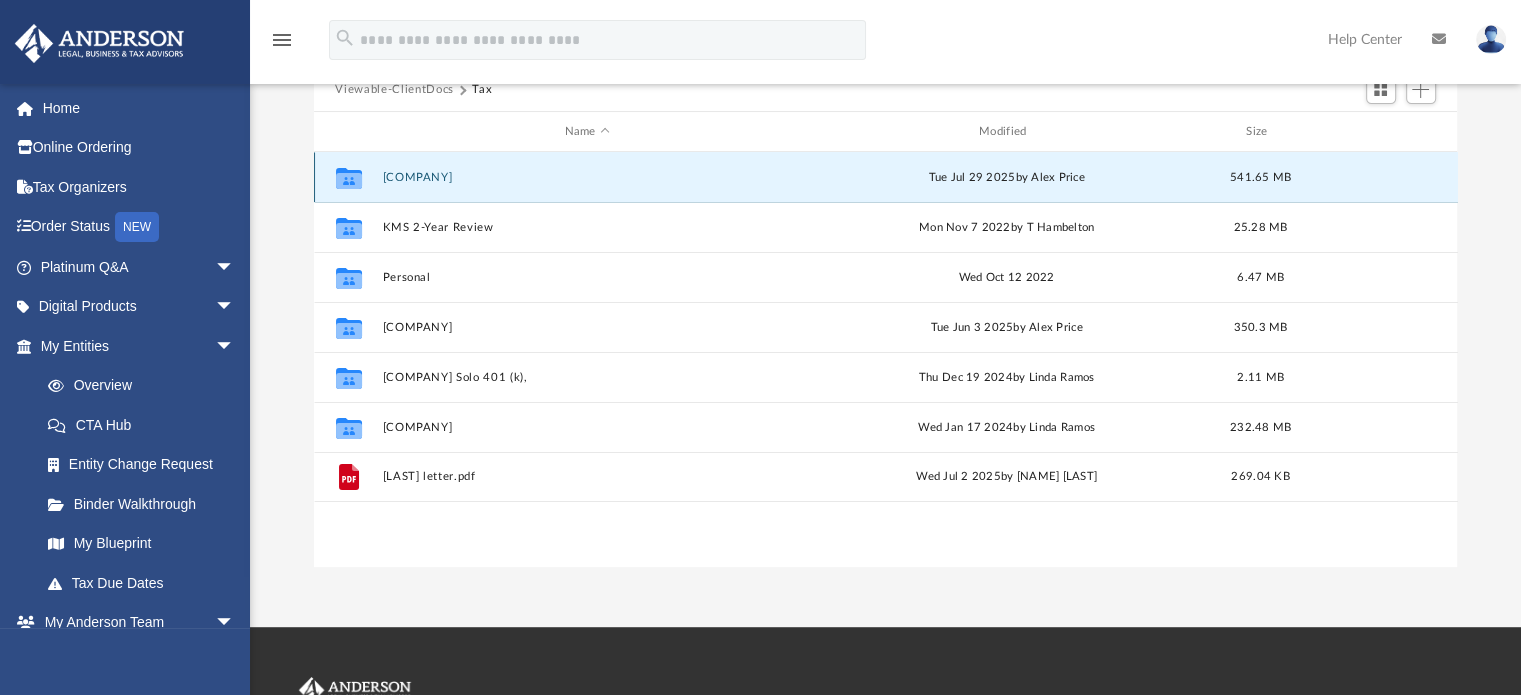 click on "Boar Services Corp" at bounding box center [587, 177] 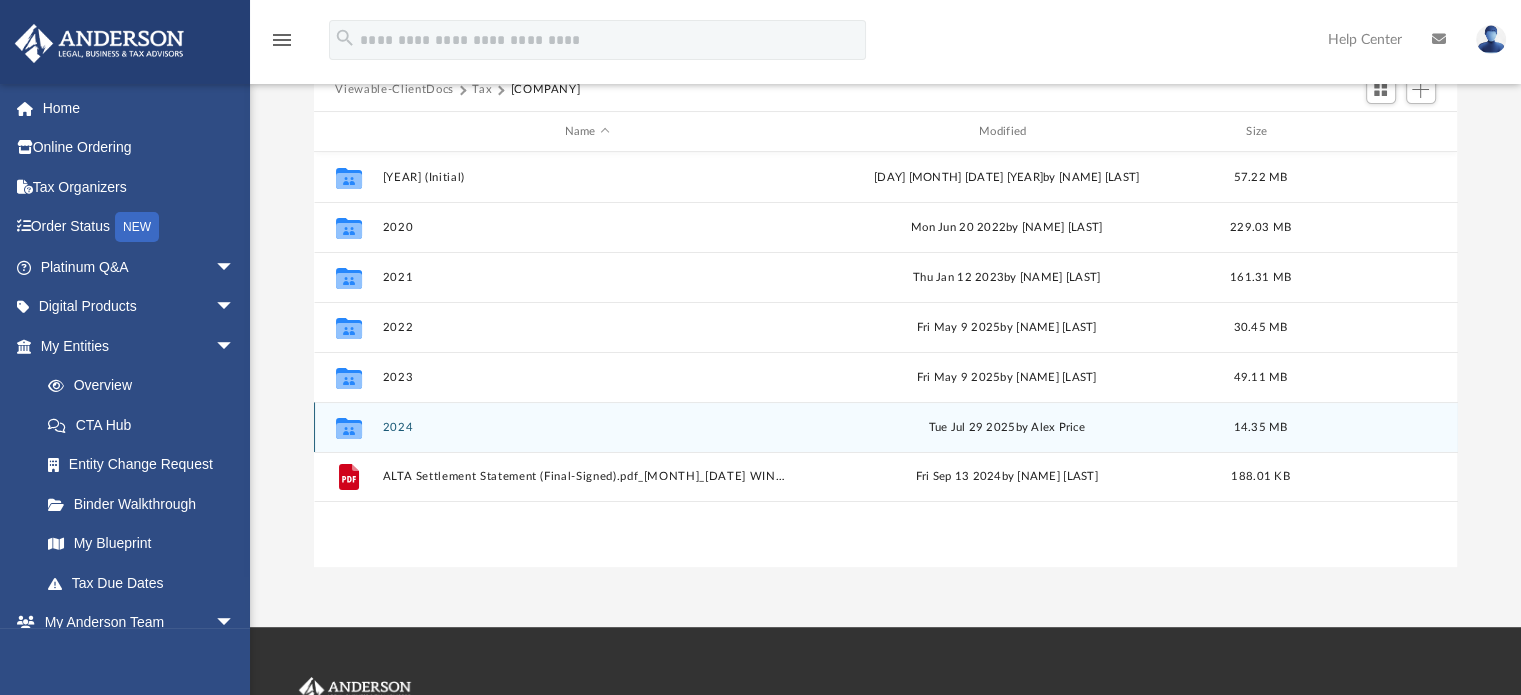 click on "2024" at bounding box center [587, 427] 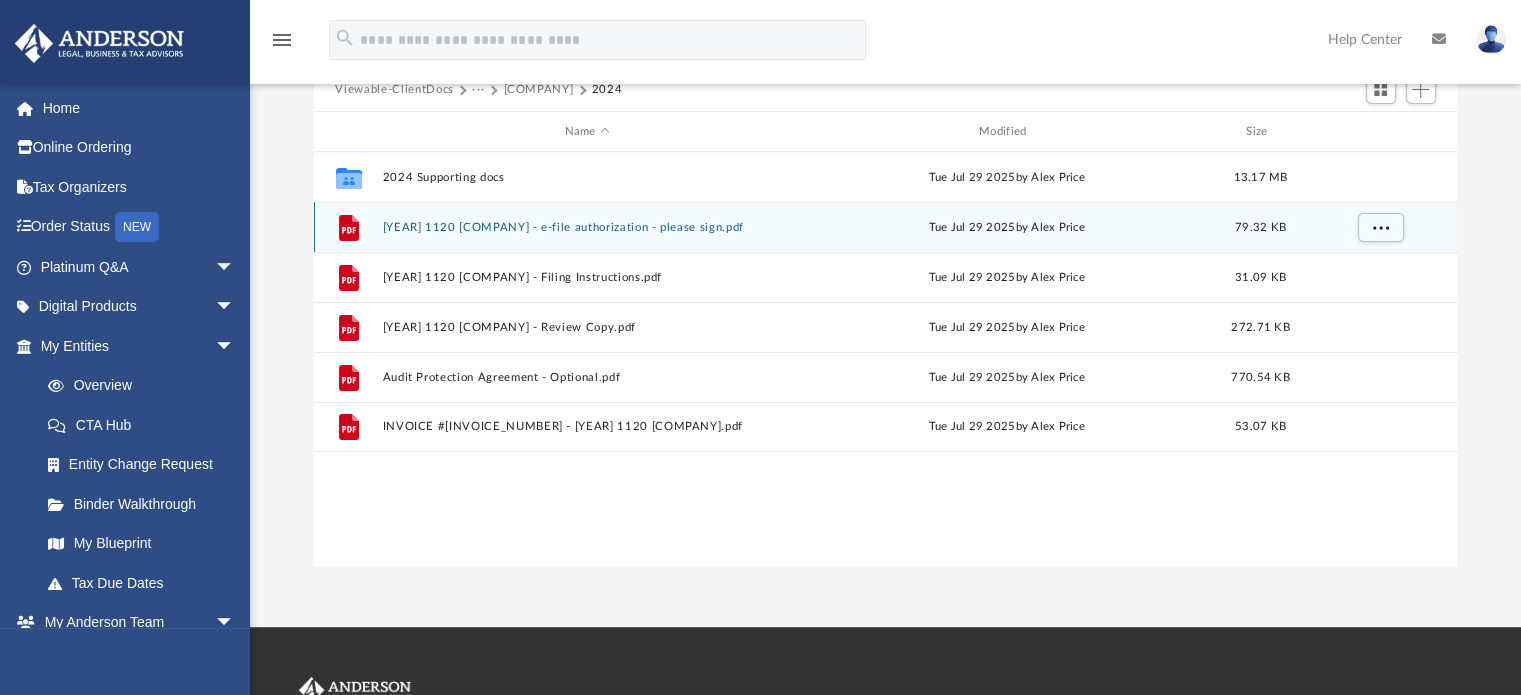 click on "2024 1120 Boar Services Corp - e-file authorization - please sign.pdf" at bounding box center [587, 227] 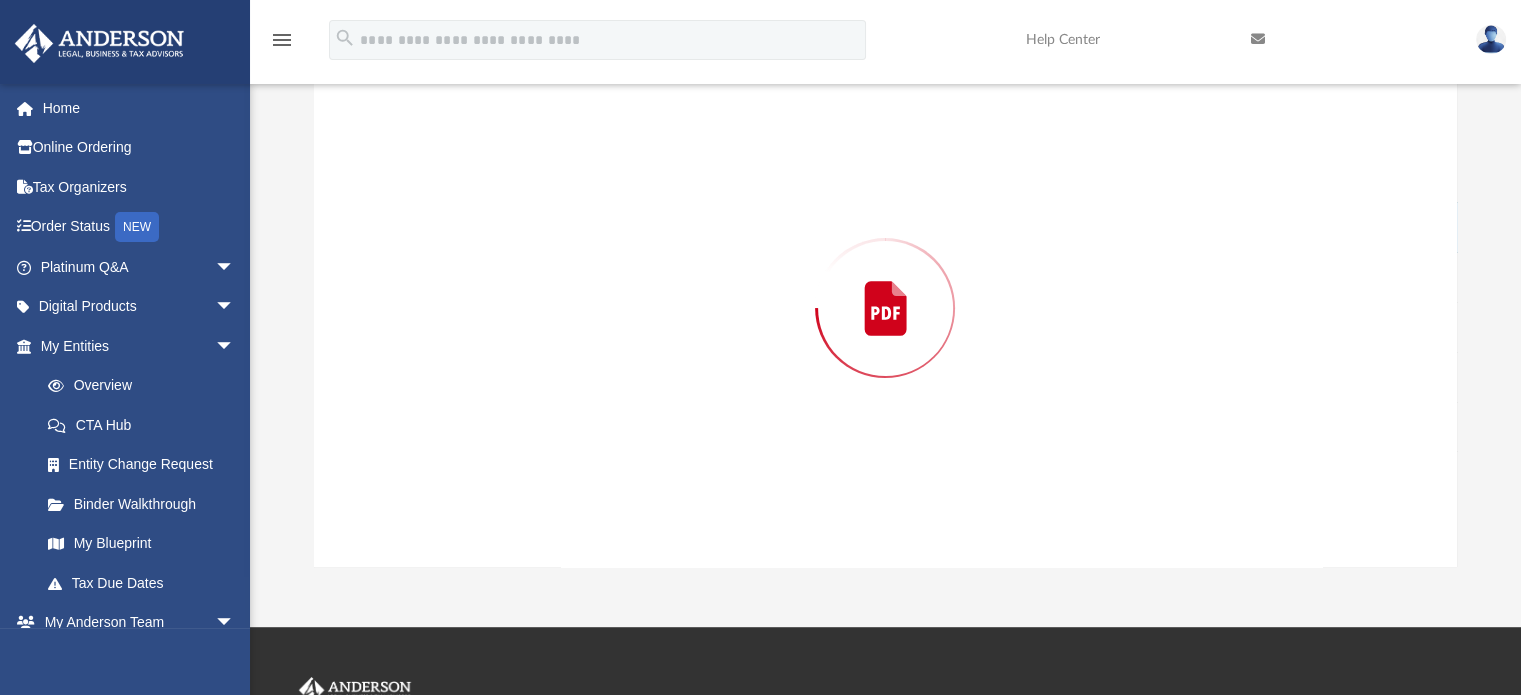 scroll, scrollTop: 193, scrollLeft: 0, axis: vertical 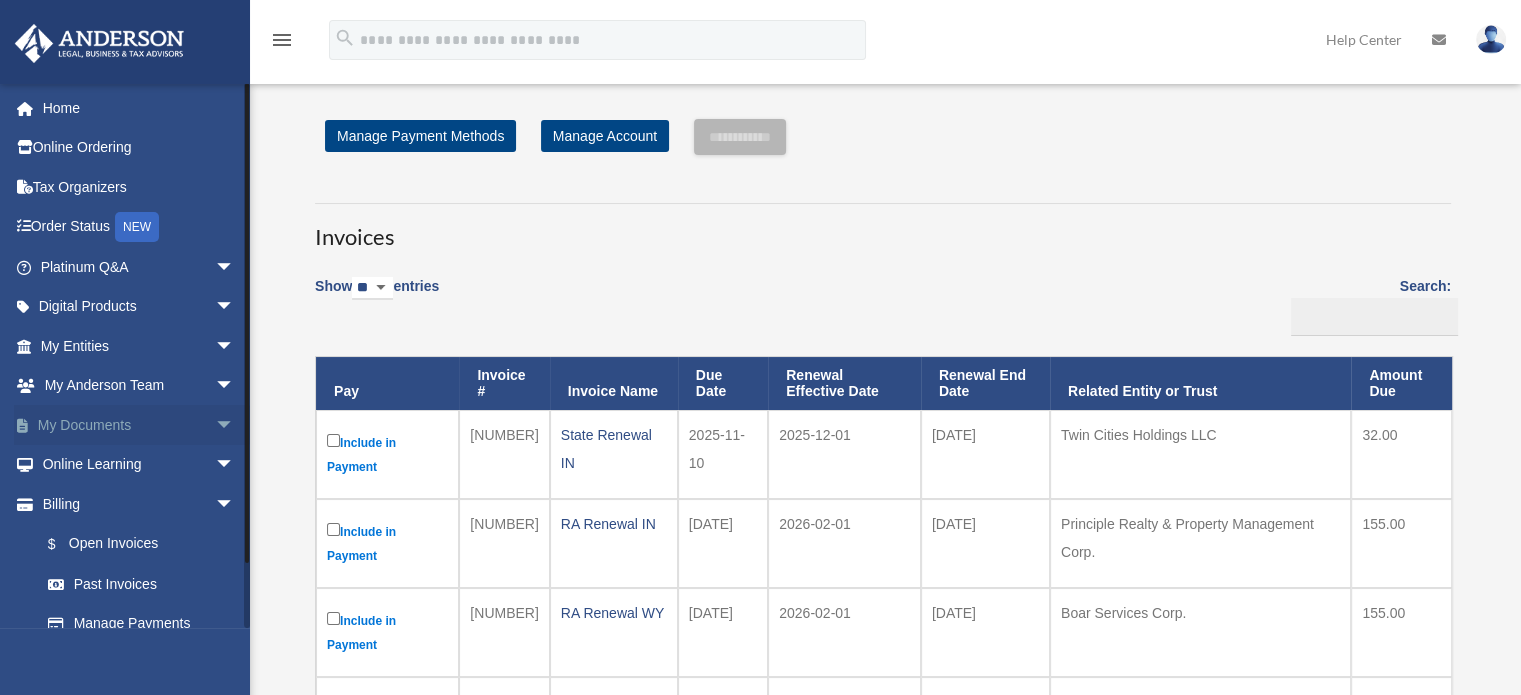 click on "My Documents arrow_drop_down" at bounding box center [139, 425] 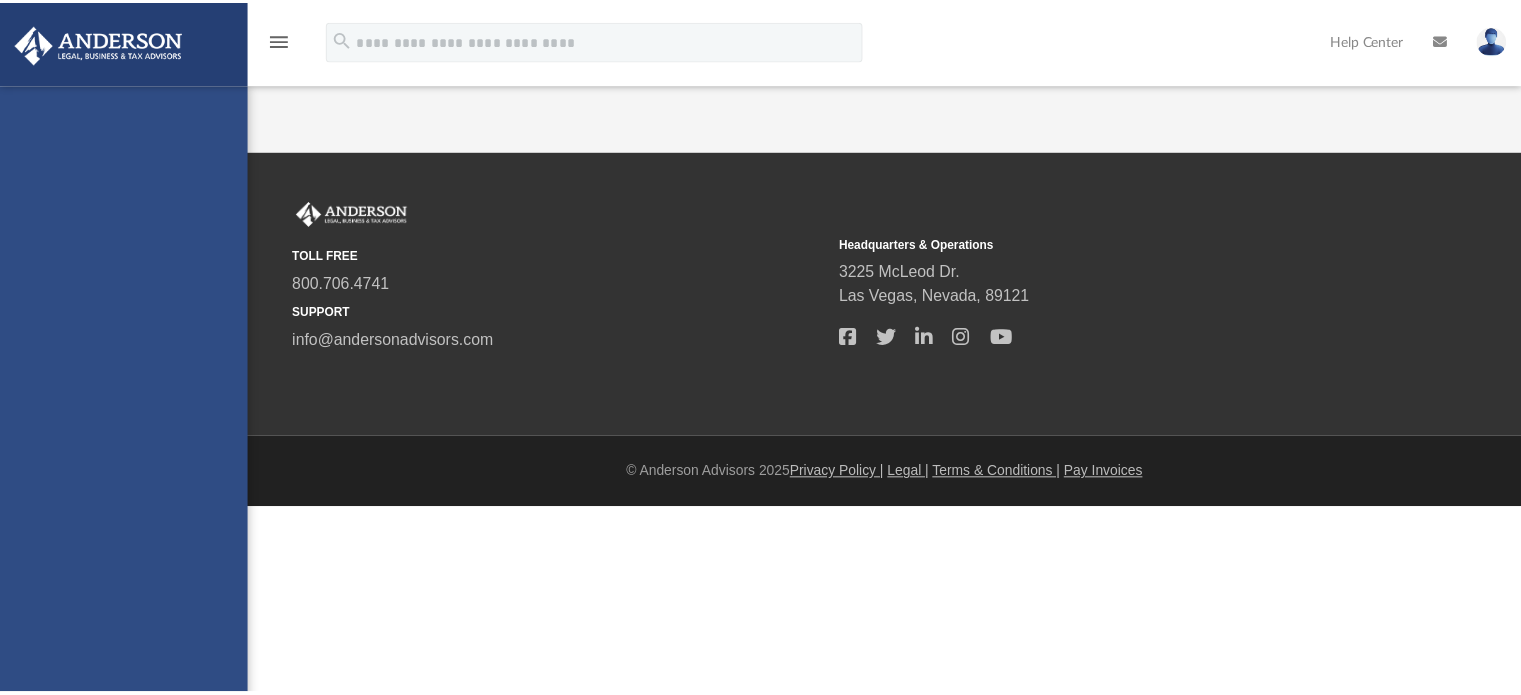 scroll, scrollTop: 0, scrollLeft: 0, axis: both 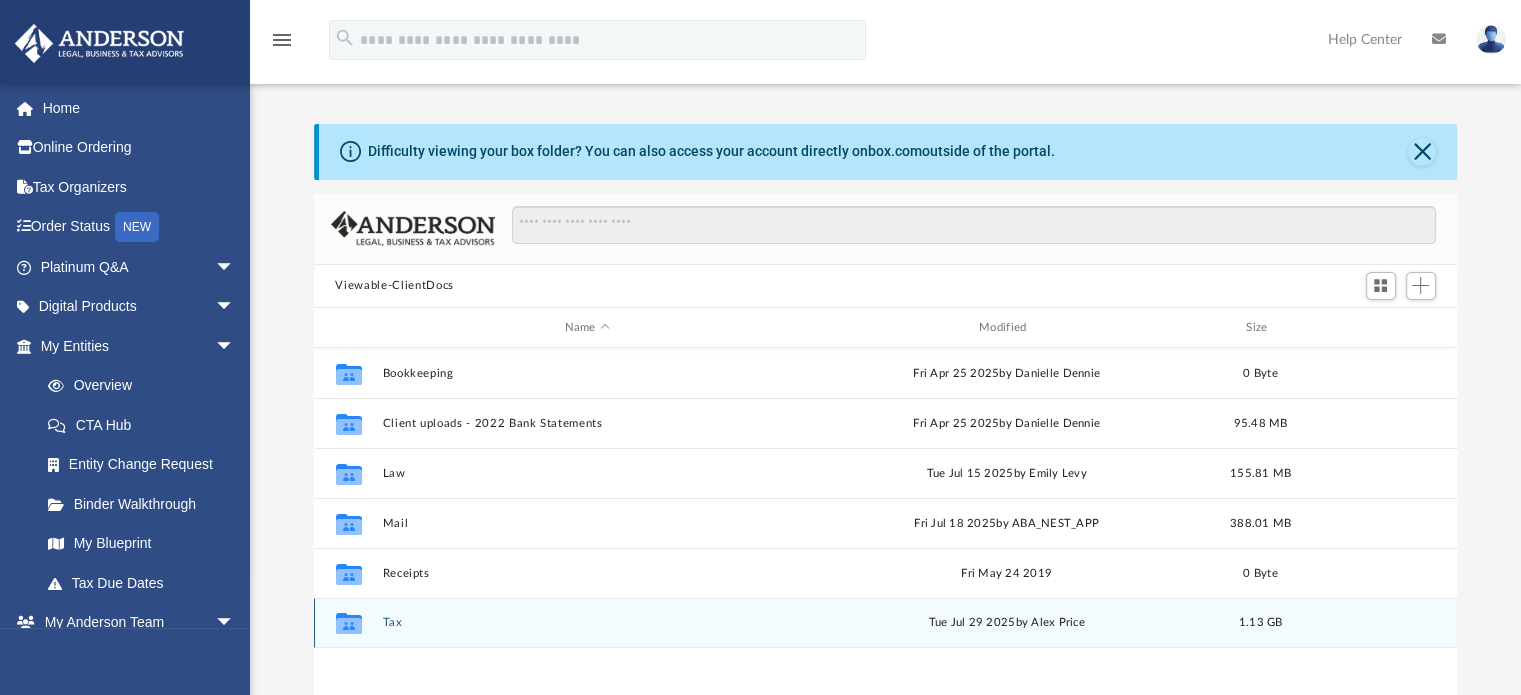 click 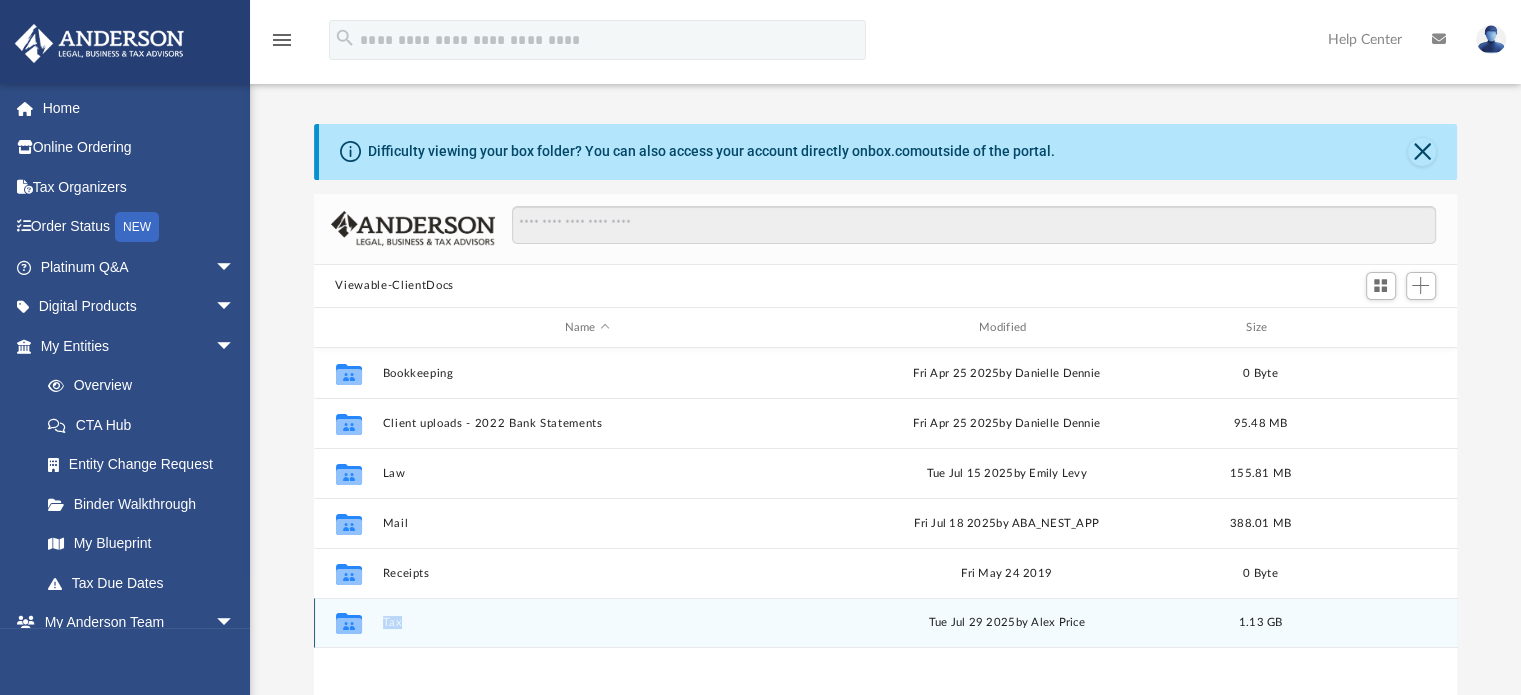 click 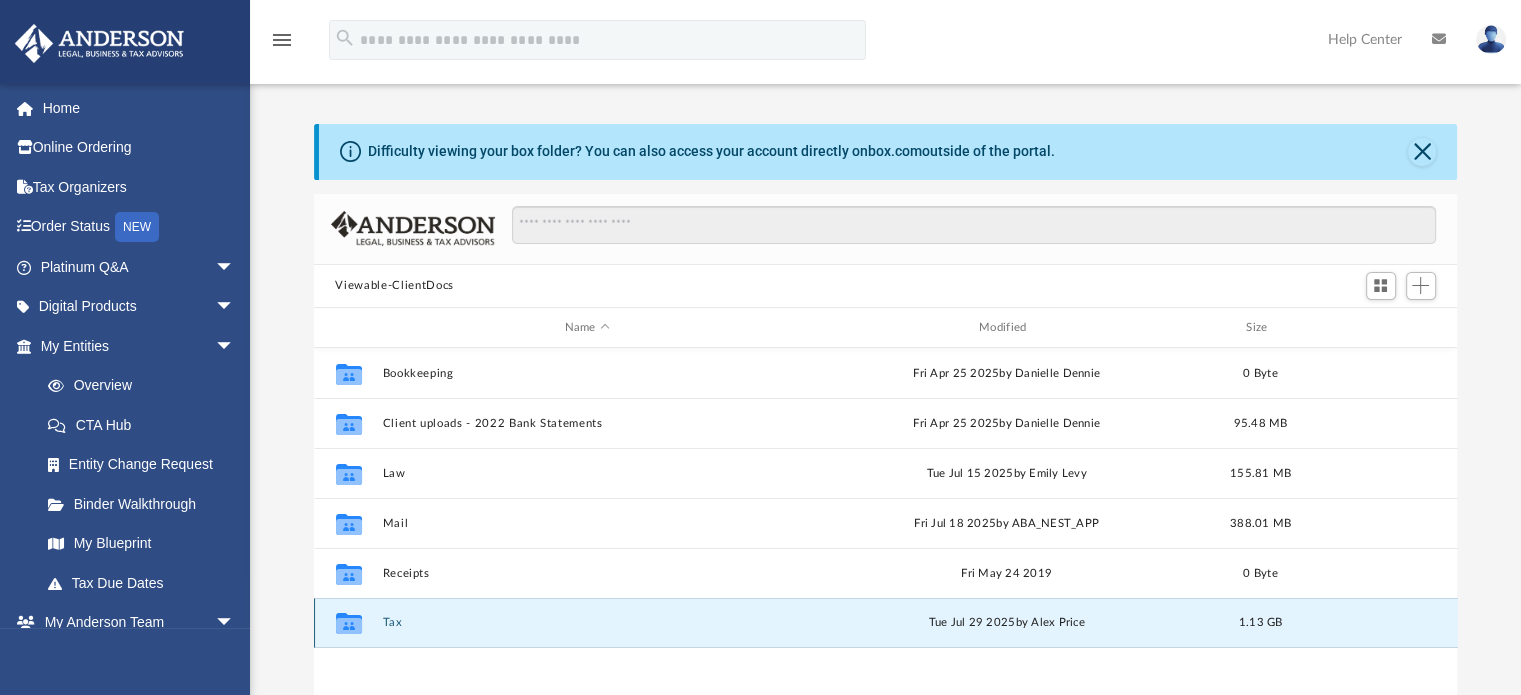 click 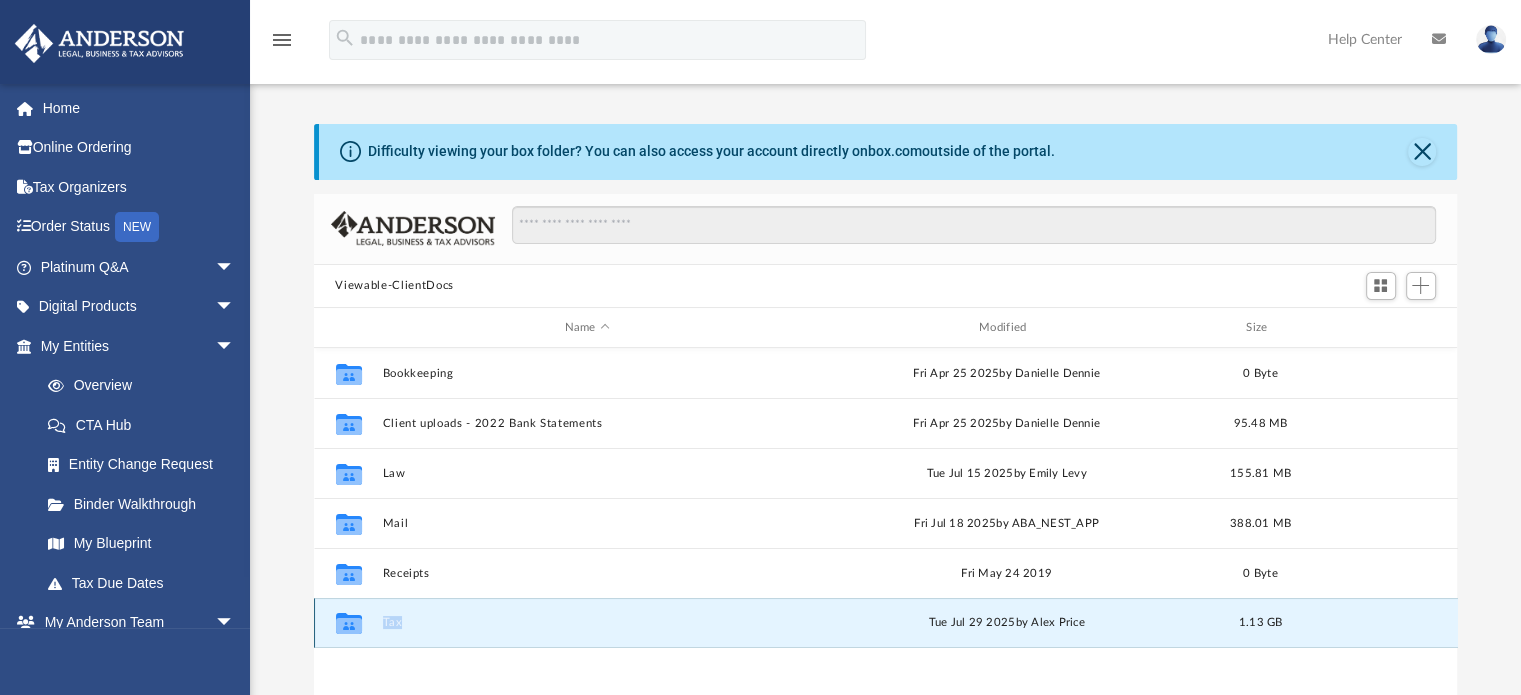 click 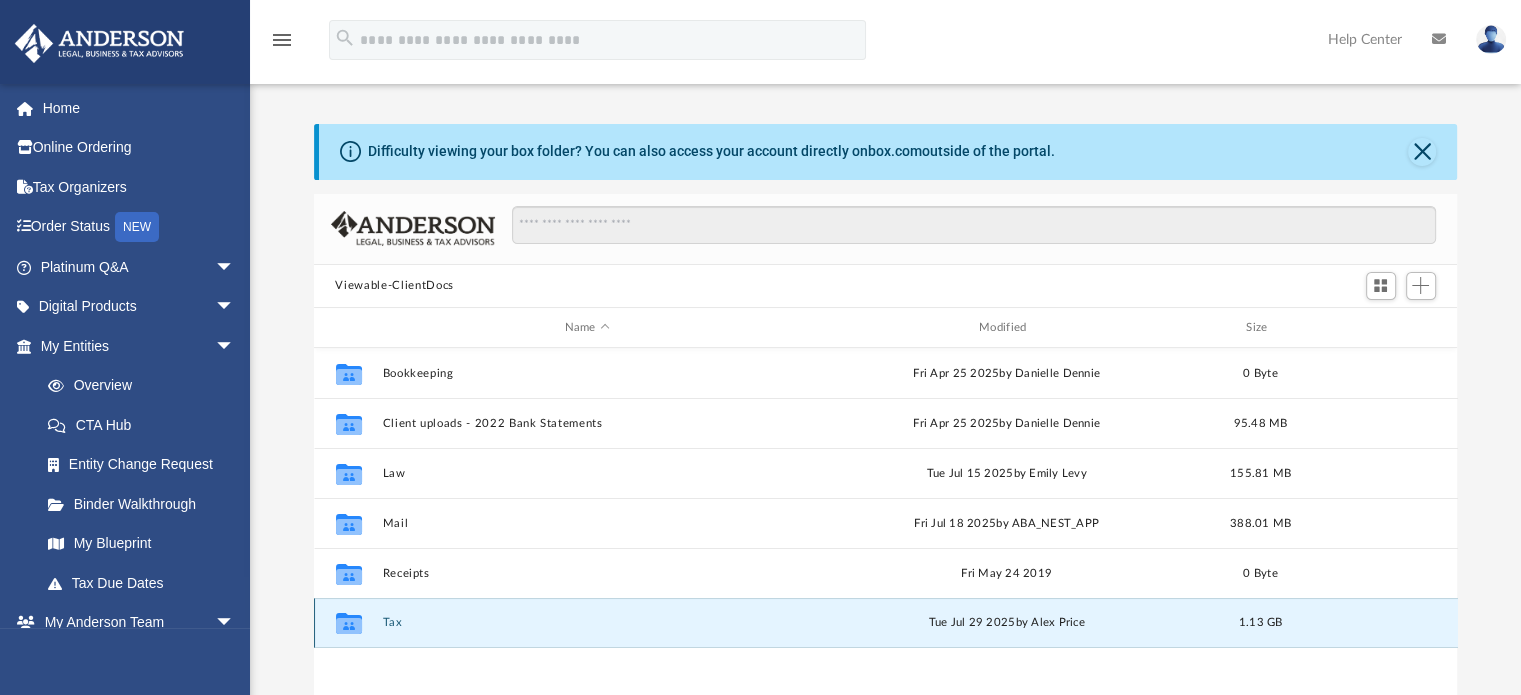 click 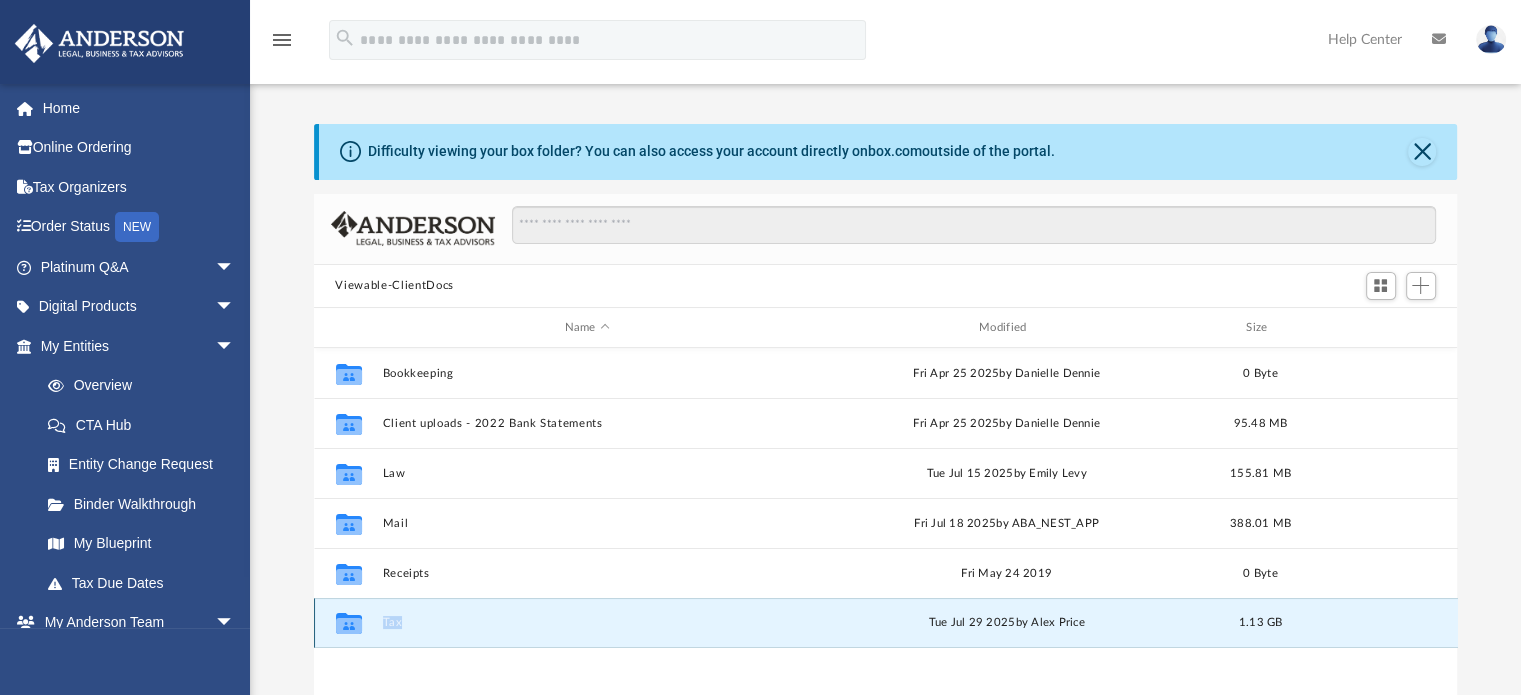 click 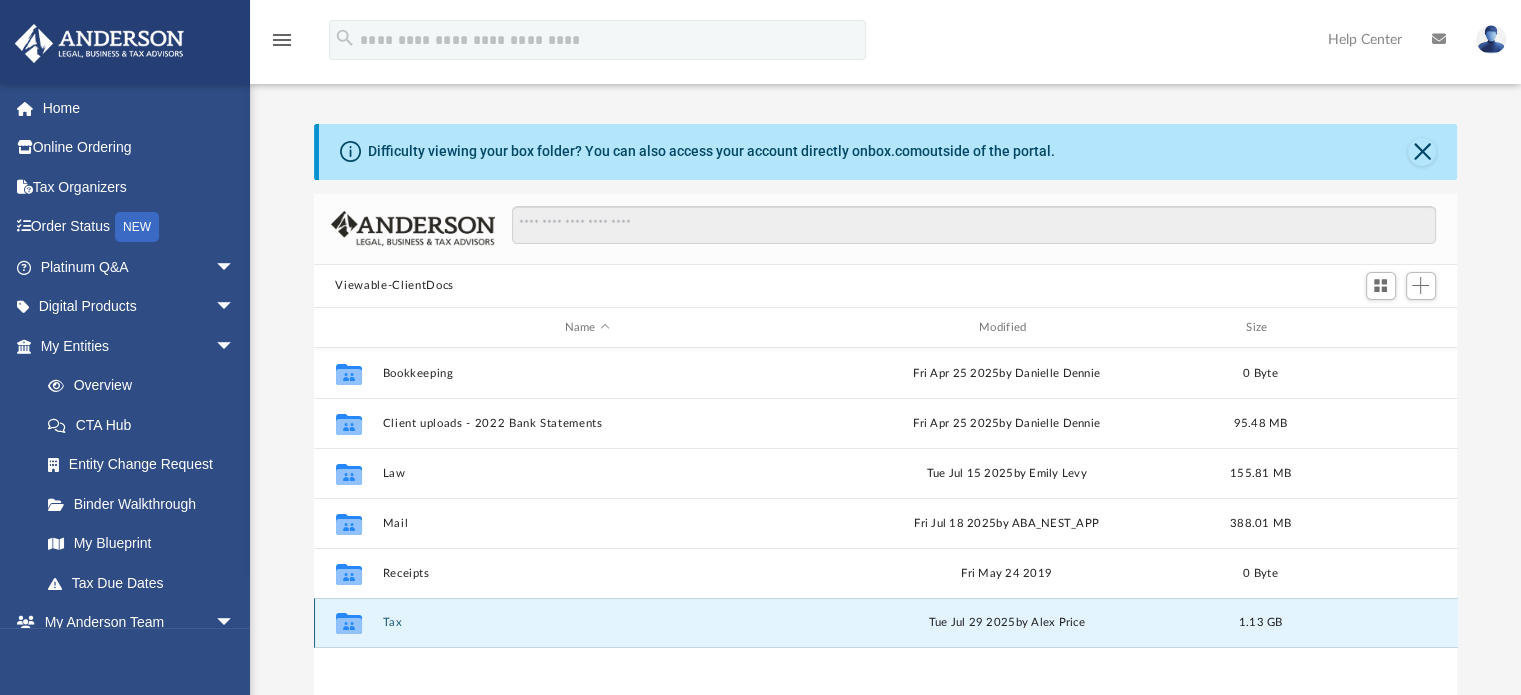 click on "Tue Jul 29 2025  by Alex Price" at bounding box center (1006, 624) 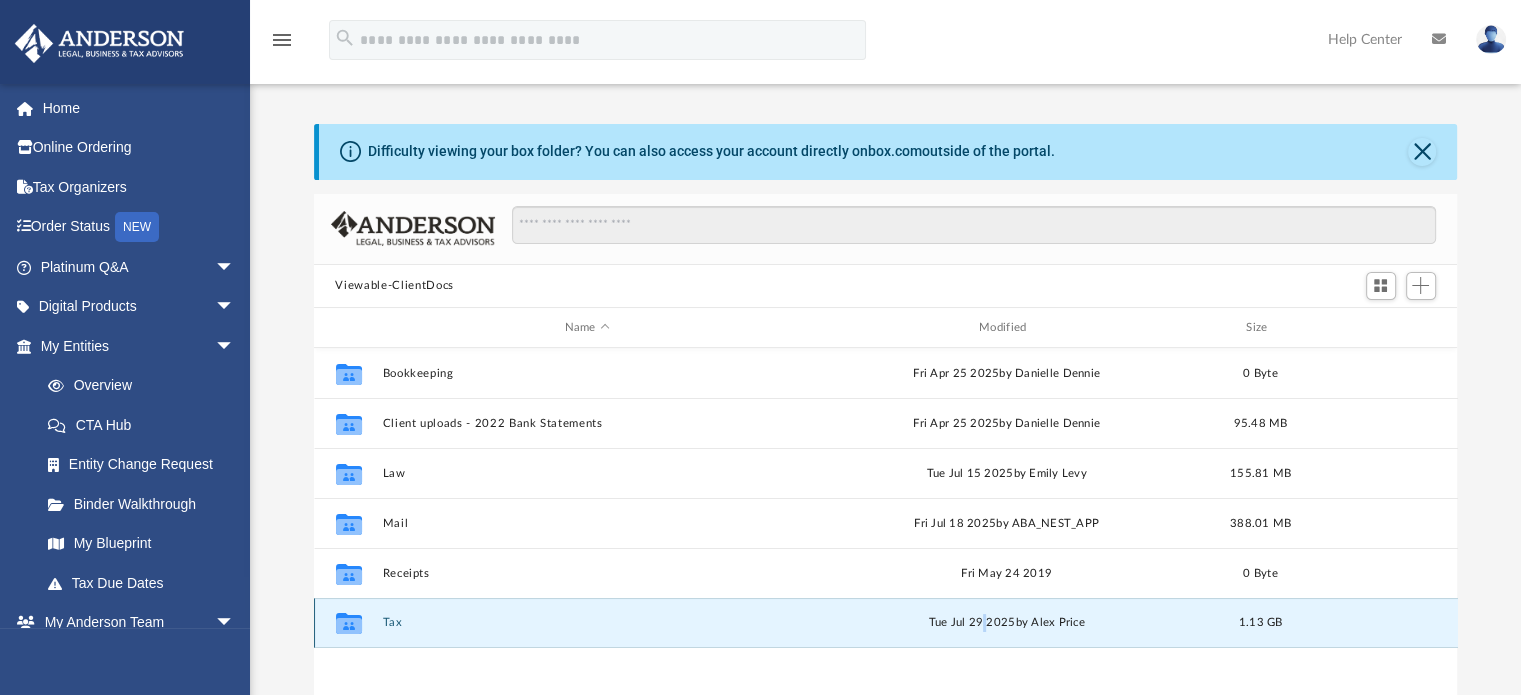 click on "Tue Jul 29 2025  by Alex Price" at bounding box center (1006, 624) 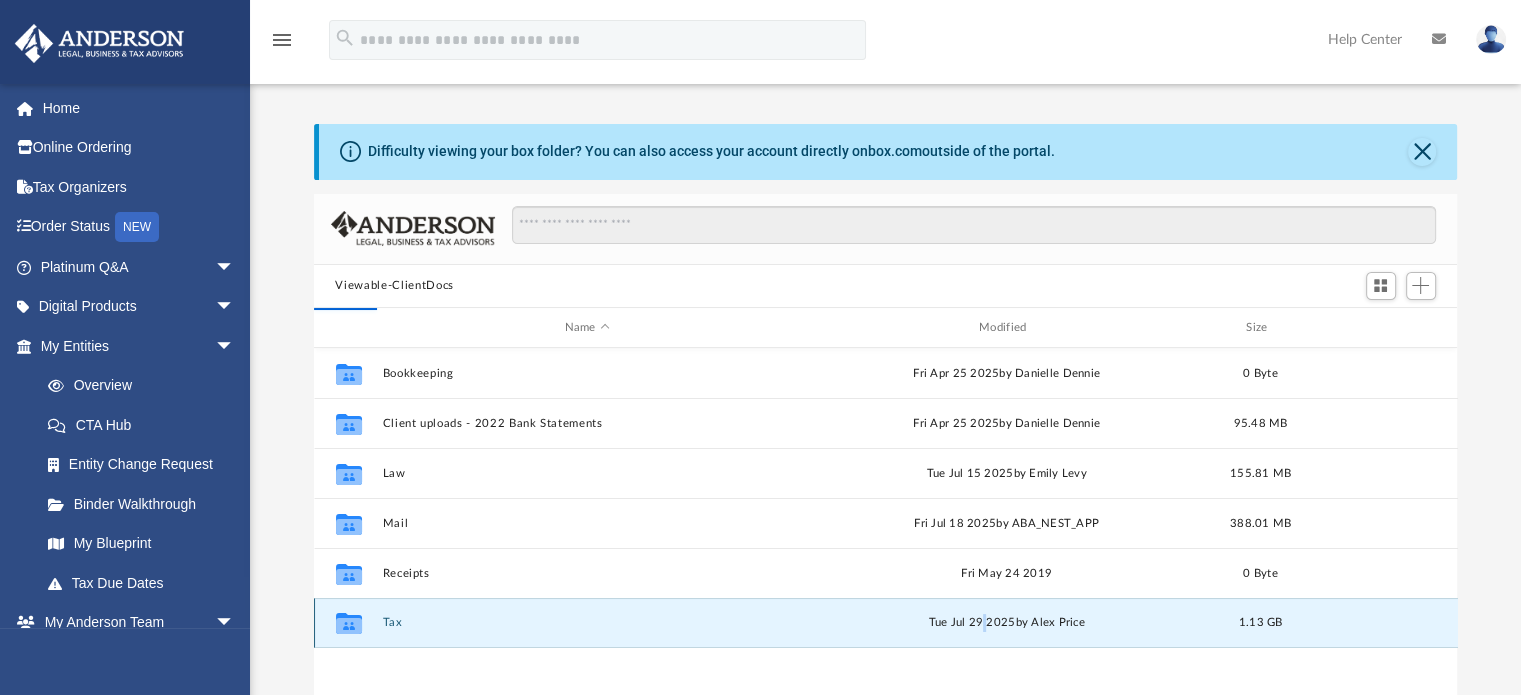 click on "Tax" at bounding box center (587, 623) 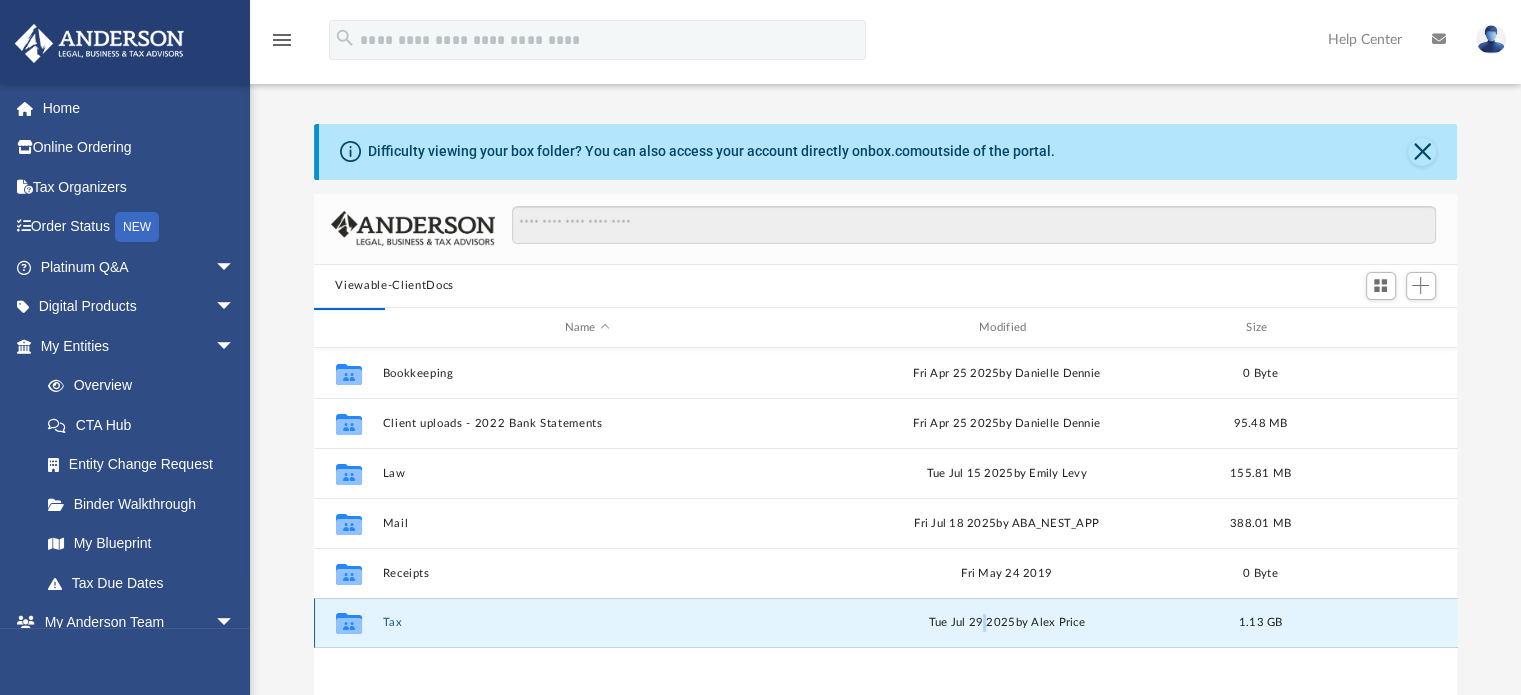 click on "Tax" at bounding box center [587, 623] 